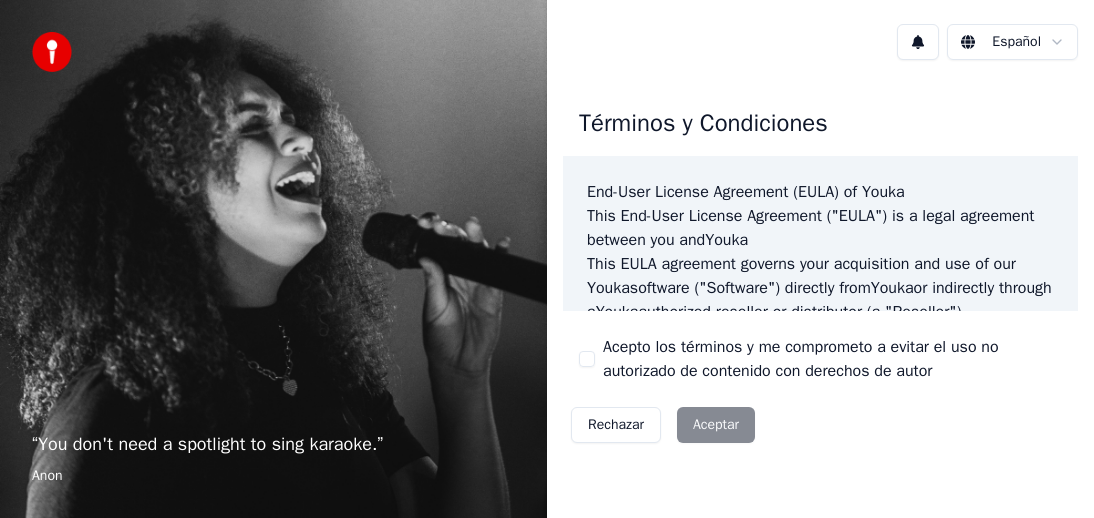 scroll, scrollTop: 0, scrollLeft: 0, axis: both 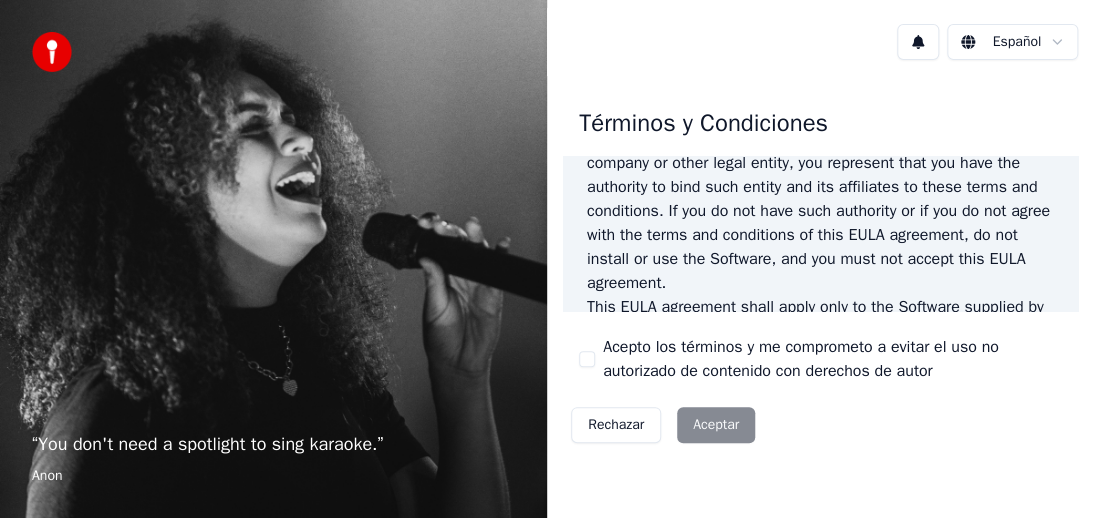click on "“ You don't need a spotlight to sing karaoke. ” Anon Español Términos y Condiciones End-User License Agreement (EULA) of   Youka This End-User License Agreement ("EULA") is a legal agreement between you and  Youka This EULA agreement governs your acquisition and use of our   Youka  software ("Software") directly from  Youka  or indirectly through a  Youka  authorized reseller or distributor (a "Reseller"). Please read this EULA agreement carefully before completing the installation process and using the   Youka  software. It provides a license to use the  Youka  software and contains warranty information and liability disclaimers. If you register for a free trial of the   Youka  software, this EULA agreement will also govern that trial. By clicking "accept" or installing and/or using the  Youka   software, you are confirming your acceptance of the Software and agreeing to become bound by the terms of this EULA agreement. This EULA agreement shall apply only to the Software supplied by   Youka Youka" at bounding box center [547, 259] 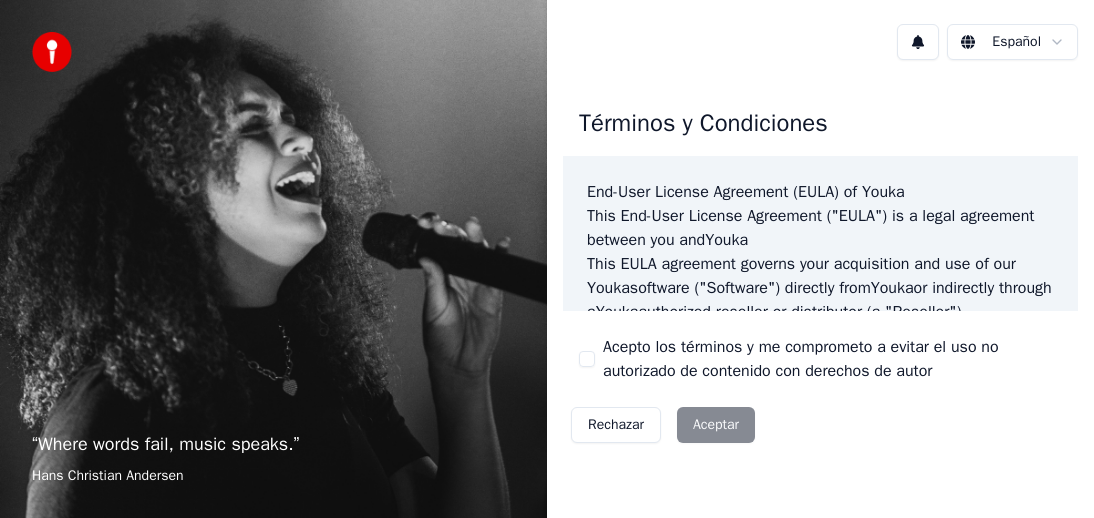 scroll, scrollTop: 0, scrollLeft: 0, axis: both 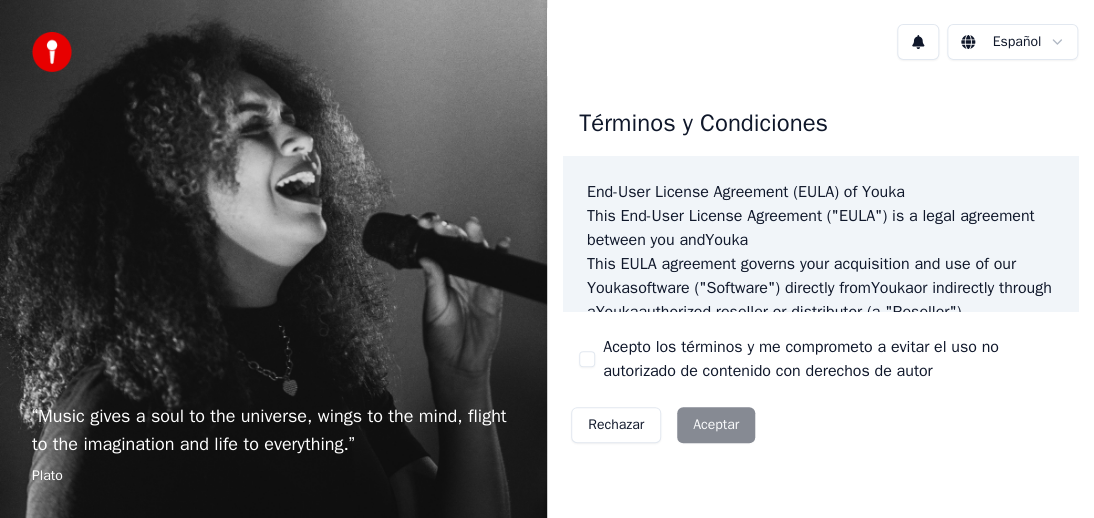click on "Rechazar" at bounding box center (616, 425) 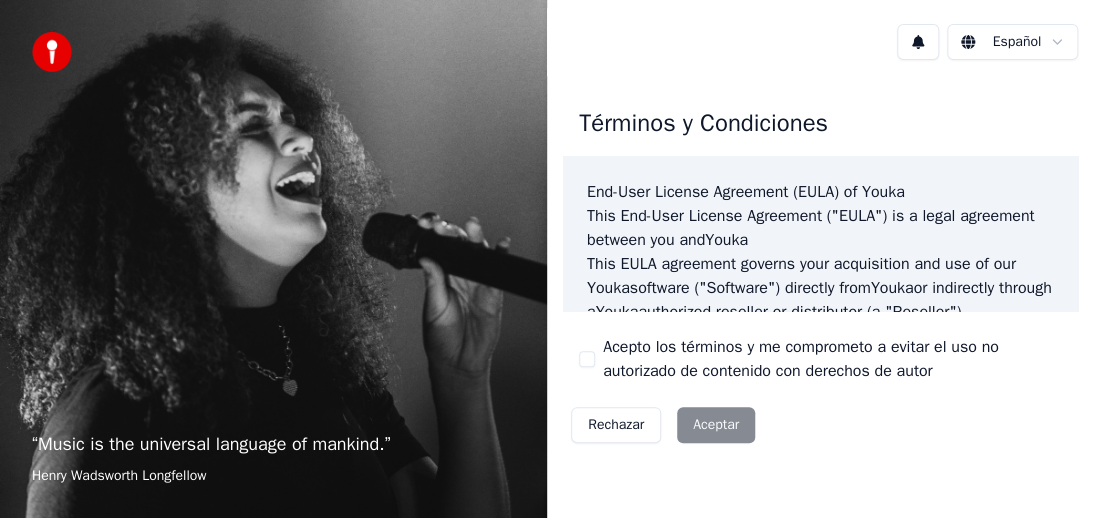 click on "Rechazar Aceptar" at bounding box center (663, 425) 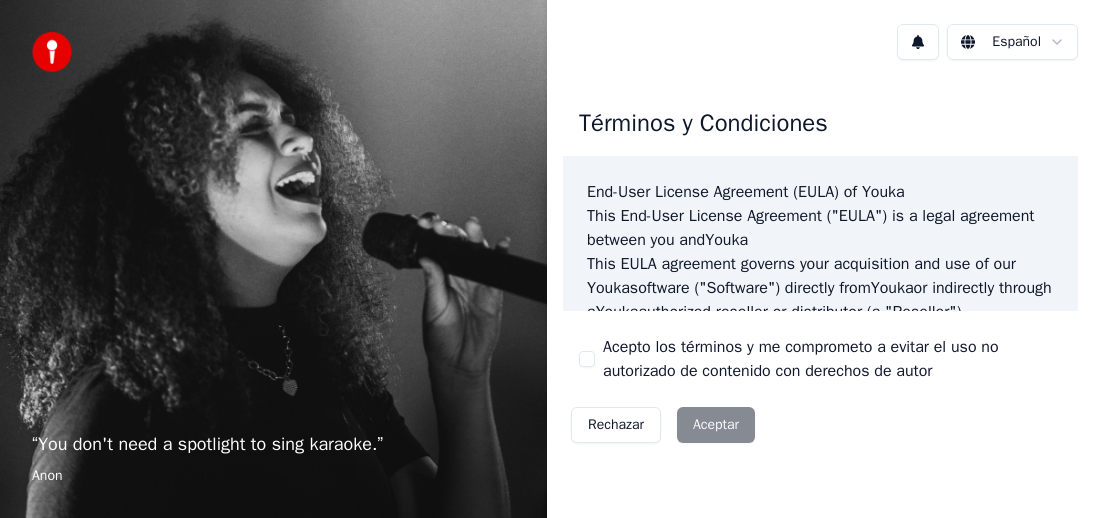 scroll, scrollTop: 0, scrollLeft: 0, axis: both 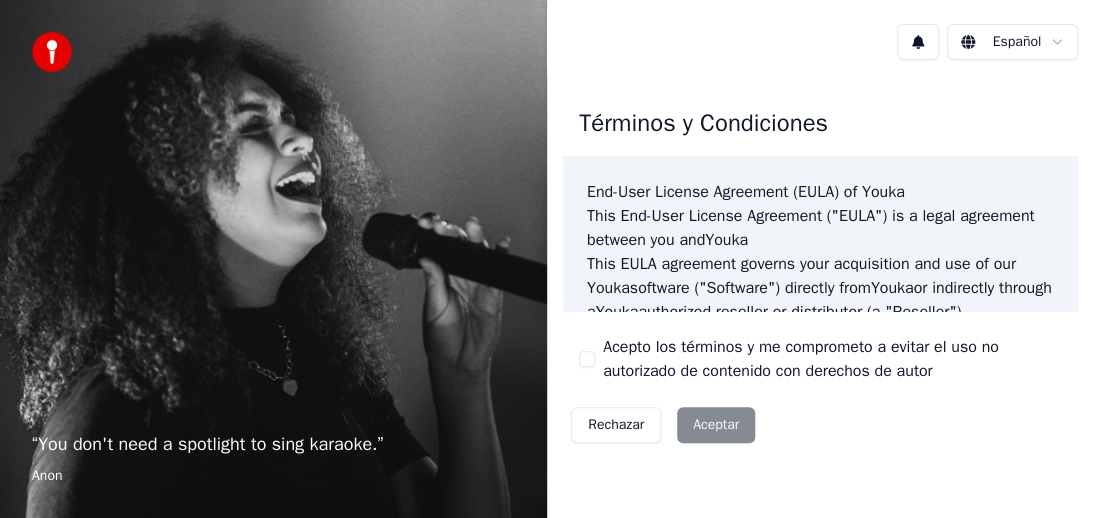 click on "Términos y Condiciones" at bounding box center [703, 124] 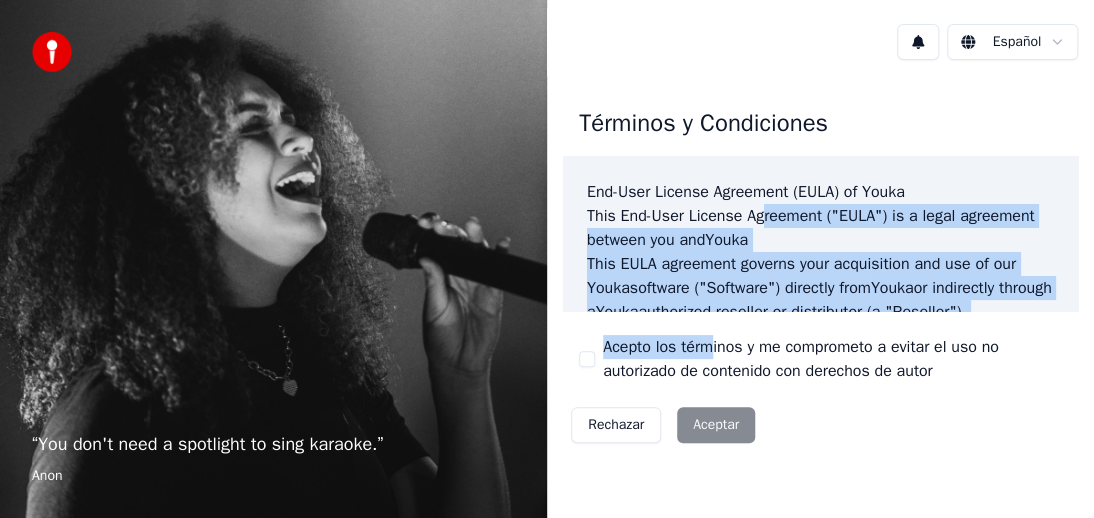 click on "Términos y Condiciones End-User License Agreement (EULA) of   Youka This End-User License Agreement ("EULA") is a legal agreement between you and  Youka This EULA agreement governs your acquisition and use of our   Youka  software ("Software") directly from  Youka  or indirectly through a  Youka  authorized reseller or distributor (a "Reseller"). Please read this EULA agreement carefully before completing the installation process and using the   Youka  software. It provides a license to use the  Youka  software and contains warranty information and liability disclaimers. If you register for a free trial of the   Youka  software, this EULA agreement will also govern that trial. By clicking "accept" or installing and/or using the  Youka   software, you are confirming your acceptance of the Software and agreeing to become bound by the terms of this EULA agreement. This EULA agreement shall apply only to the Software supplied by   Youka Youka   EULA Template  for   Youka . License Grant Youka   Youka   Youka" at bounding box center [820, 271] 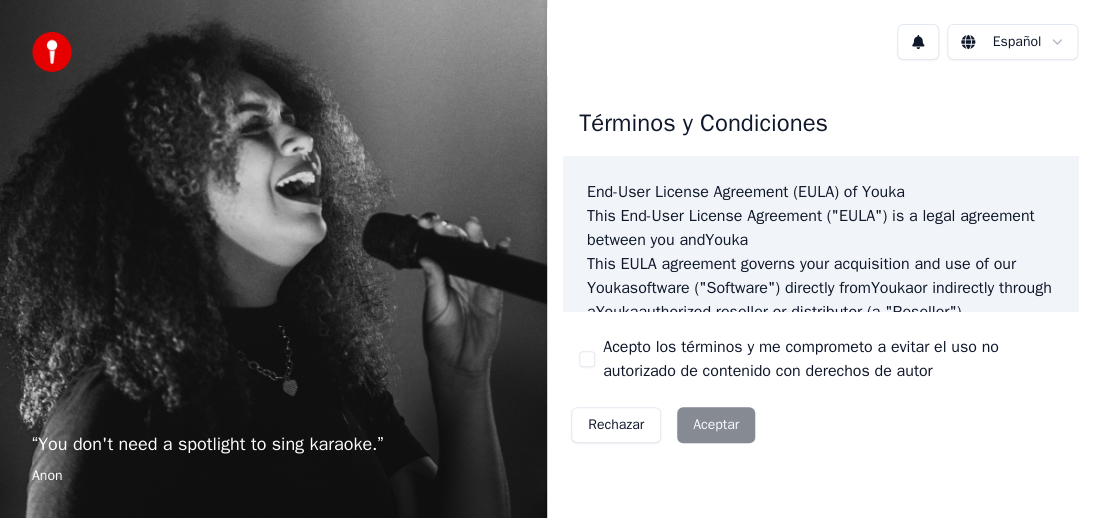 click on "Rechazar Aceptar" at bounding box center (663, 425) 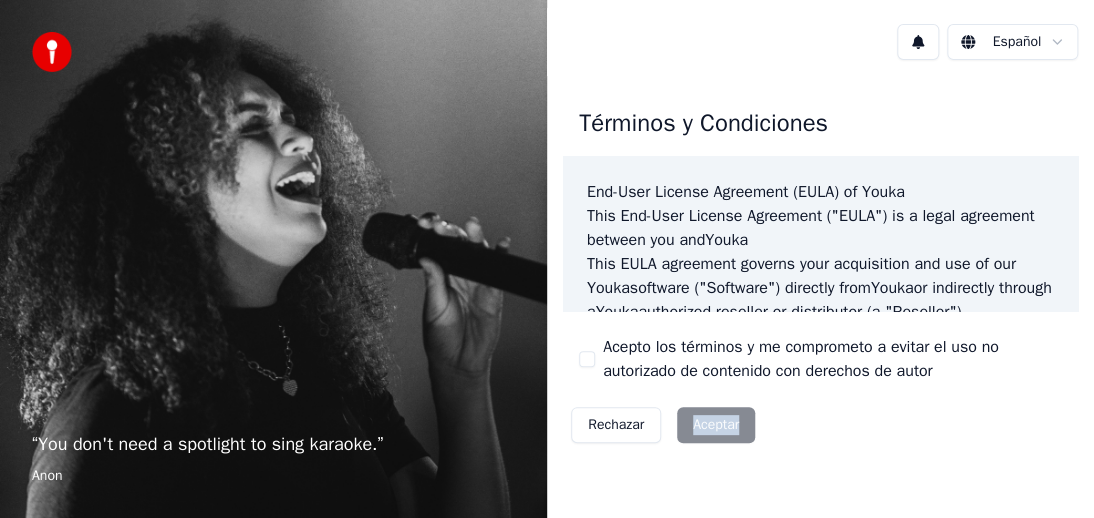 click on "Rechazar Aceptar" at bounding box center (663, 425) 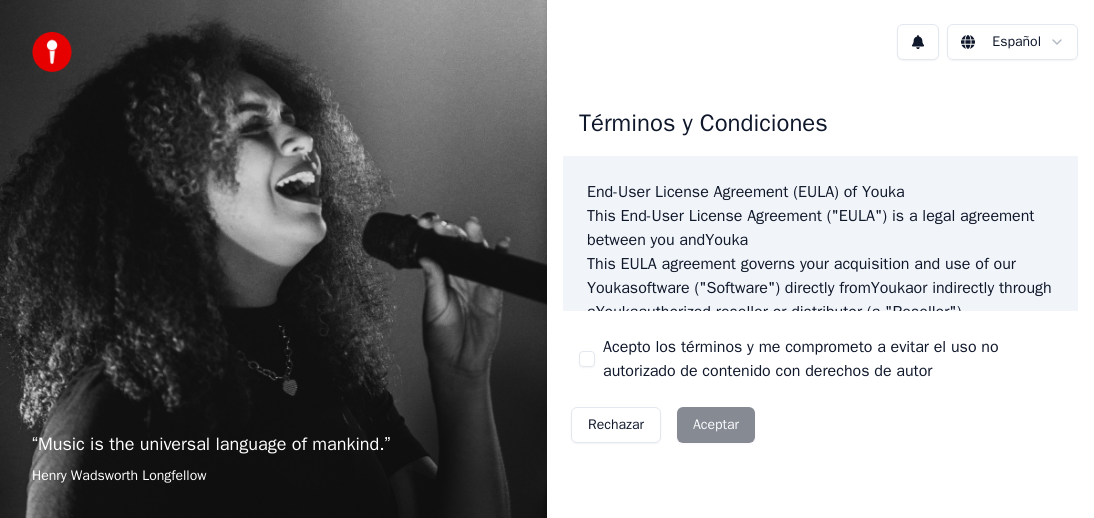 scroll, scrollTop: 0, scrollLeft: 0, axis: both 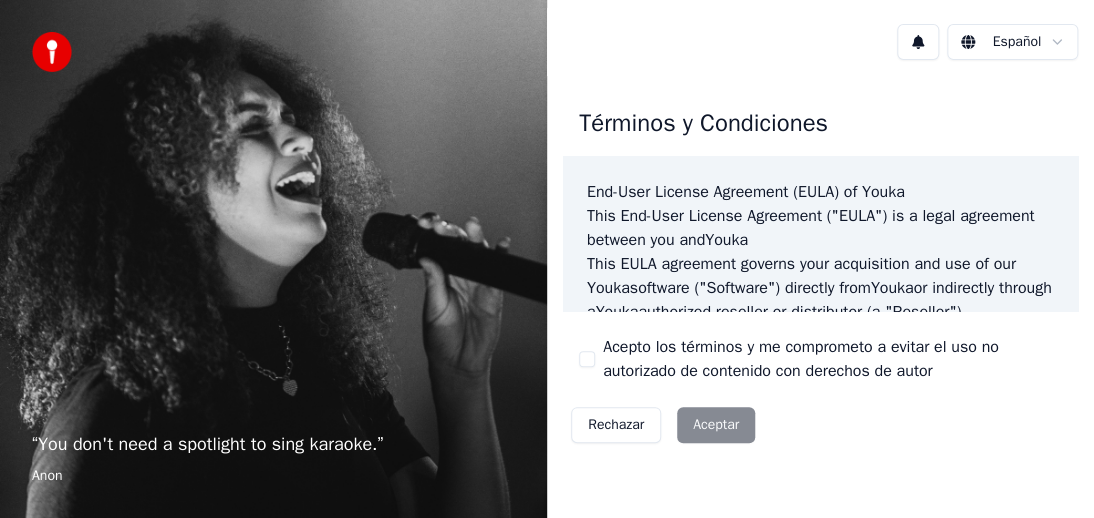 click on "Rechazar Aceptar" at bounding box center [663, 425] 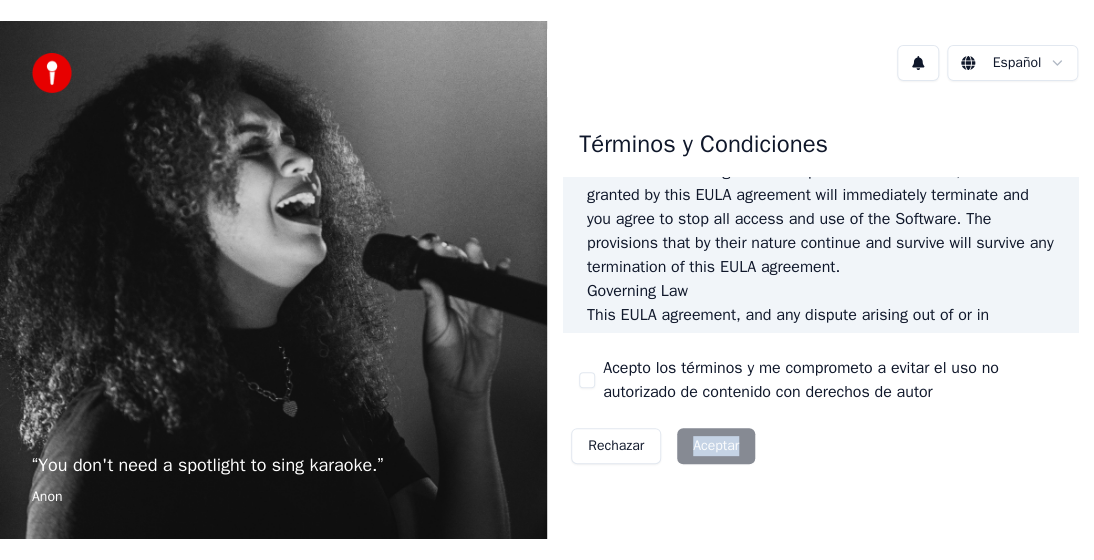 scroll, scrollTop: 1692, scrollLeft: 0, axis: vertical 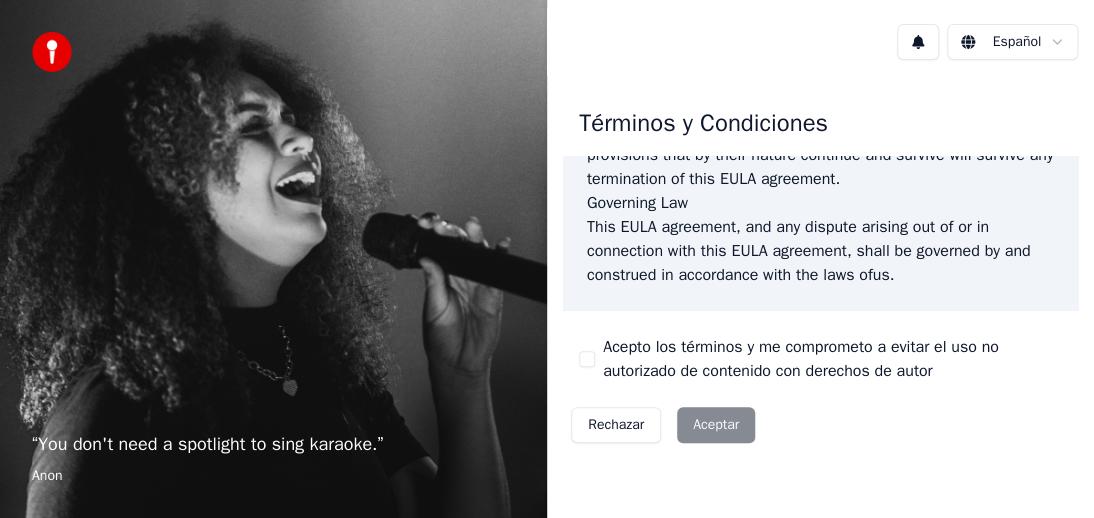 click on "This EULA agreement, and any dispute arising out of or in connection with this EULA agreement, shall be governed by and construed in accordance with the laws of  us ." at bounding box center (820, 251) 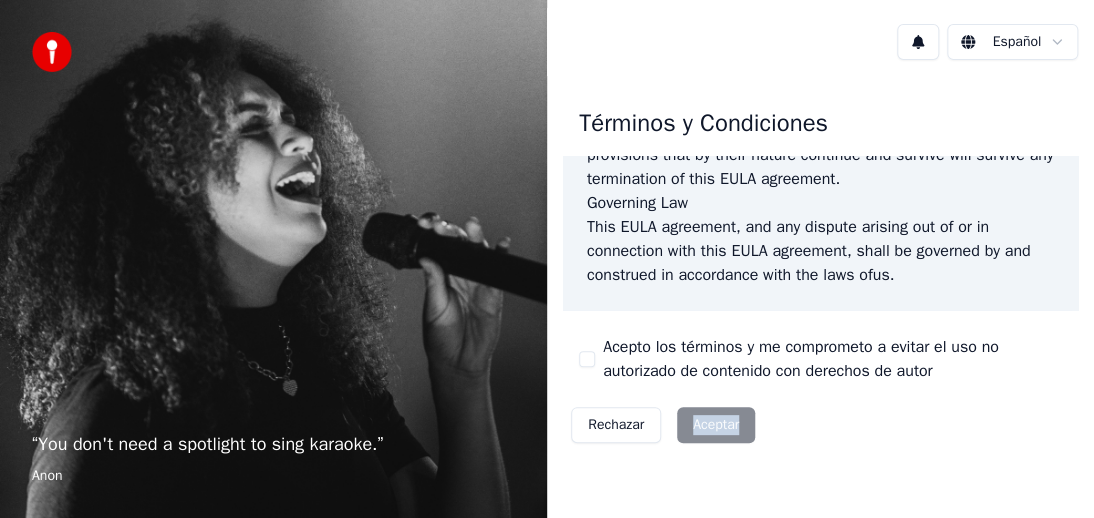 click on "Rechazar Aceptar" at bounding box center (663, 425) 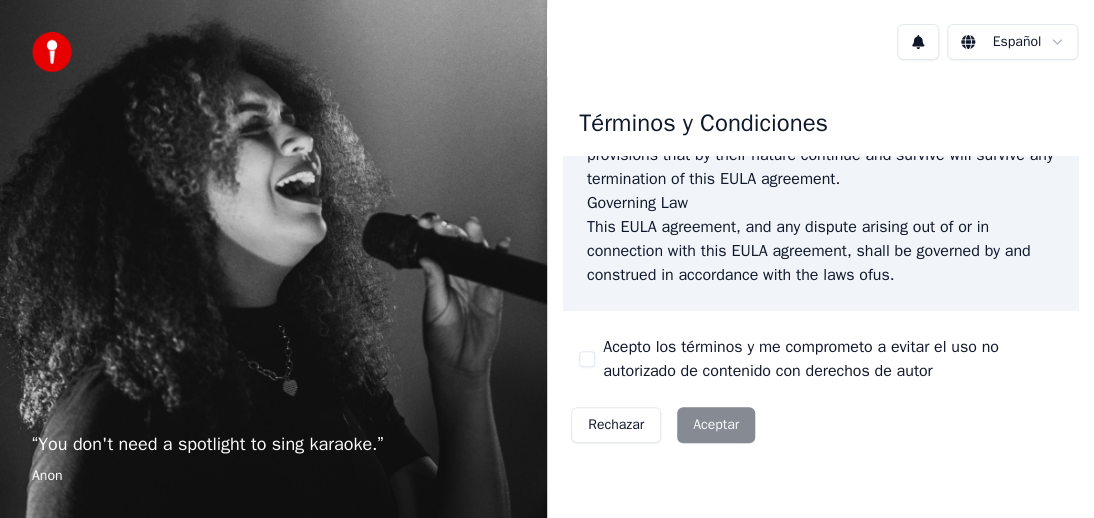 click on "Términos y Condiciones End-User License Agreement (EULA) of   Youka This End-User License Agreement ("EULA") is a legal agreement between you and  Youka This EULA agreement governs your acquisition and use of our   Youka  software ("Software") directly from  Youka  or indirectly through a  Youka  authorized reseller or distributor (a "Reseller"). Please read this EULA agreement carefully before completing the installation process and using the   Youka  software. It provides a license to use the  Youka  software and contains warranty information and liability disclaimers. If you register for a free trial of the   Youka  software, this EULA agreement will also govern that trial. By clicking "accept" or installing and/or using the  Youka   software, you are confirming your acceptance of the Software and agreeing to become bound by the terms of this EULA agreement. This EULA agreement shall apply only to the Software supplied by   Youka Youka   EULA Template  for   Youka . License Grant Youka   Youka   Youka" at bounding box center [820, 271] 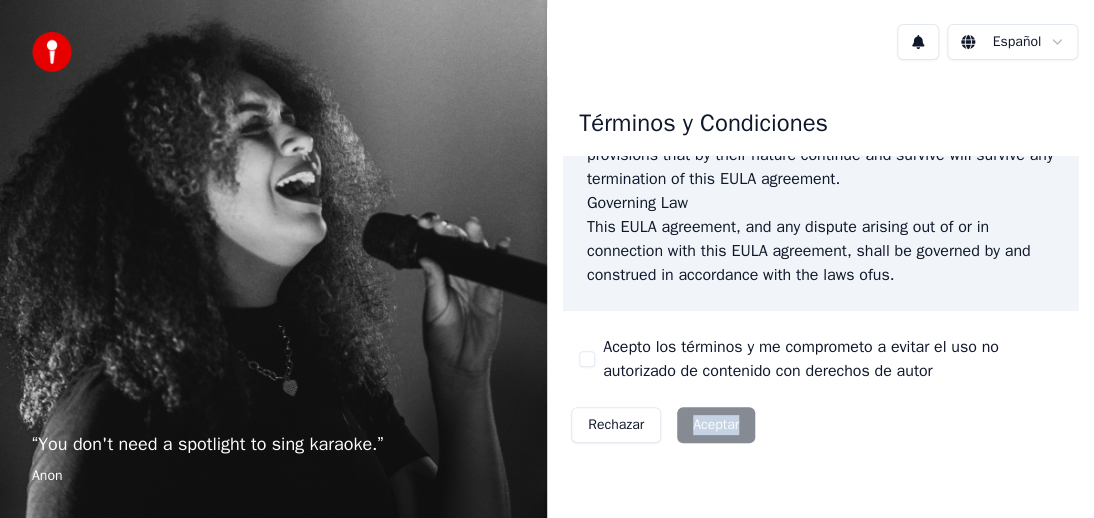 click on "Rechazar Aceptar" at bounding box center [663, 425] 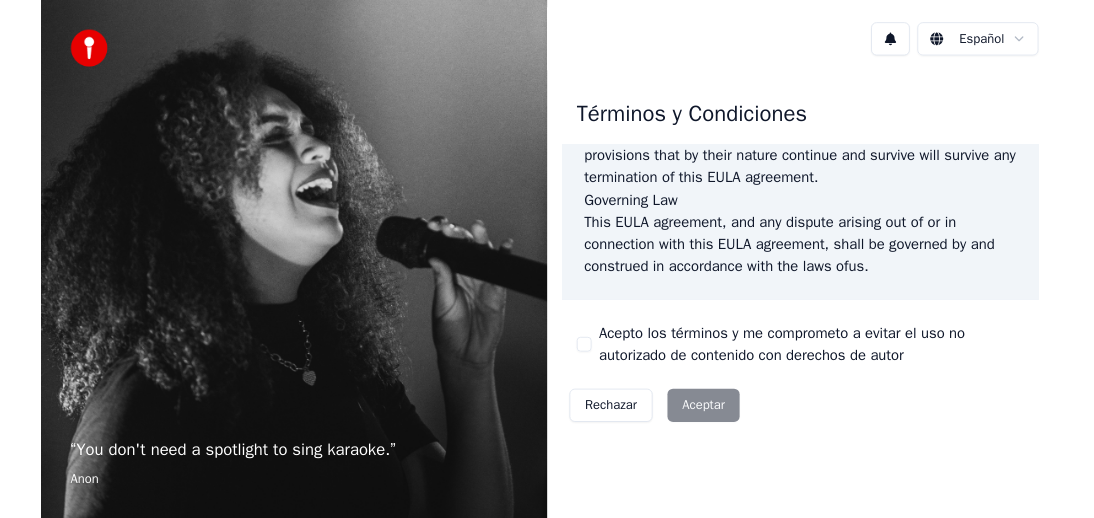 scroll, scrollTop: 1680, scrollLeft: 0, axis: vertical 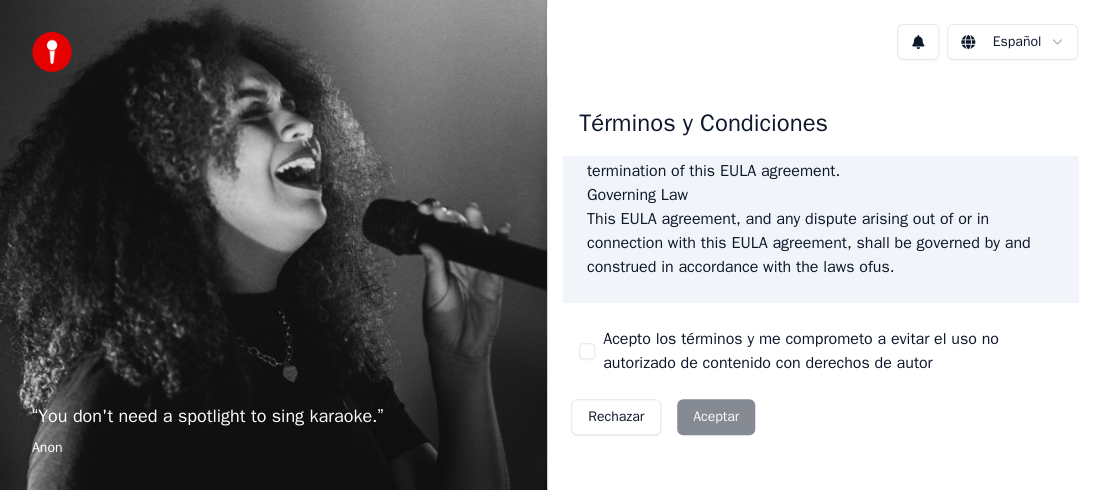 click on "Rechazar Aceptar" at bounding box center [663, 417] 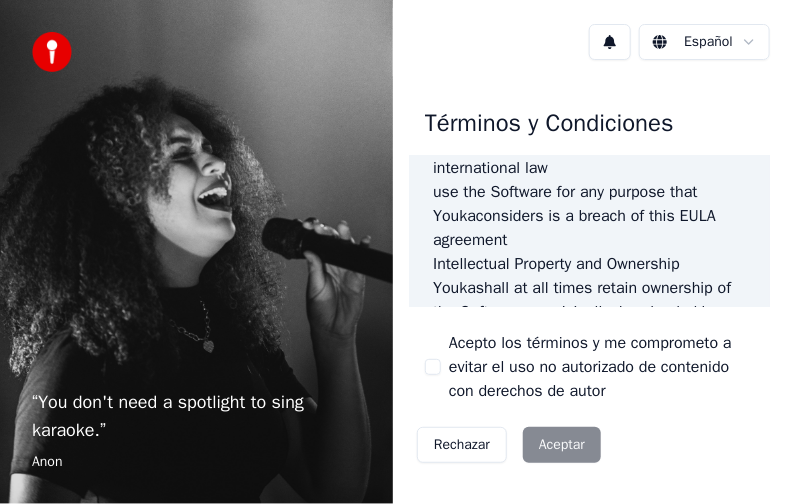 drag, startPoint x: 522, startPoint y: 28, endPoint x: 520, endPoint y: -31, distance: 59.03389 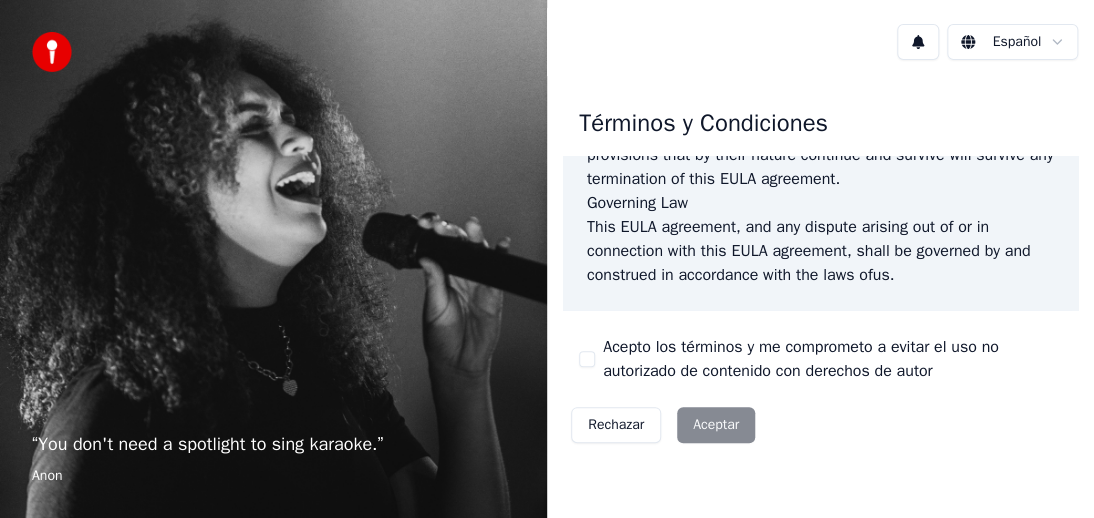 click on "Español" at bounding box center [820, 42] 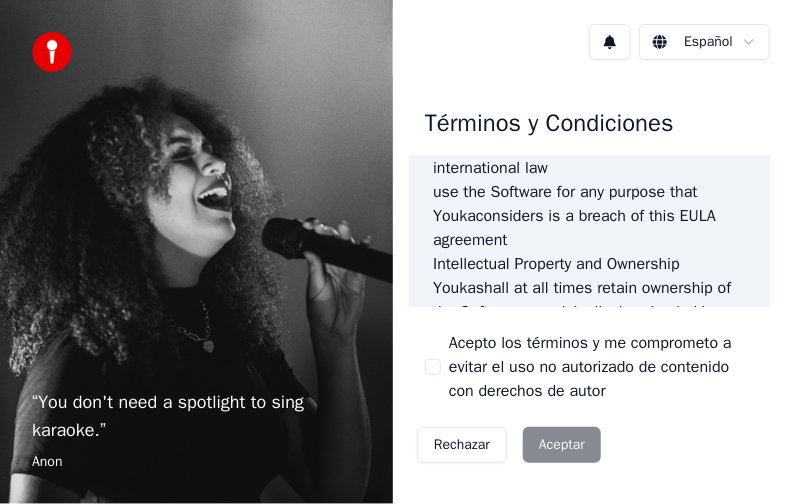 drag, startPoint x: 488, startPoint y: 4, endPoint x: 500, endPoint y: -88, distance: 92.779305 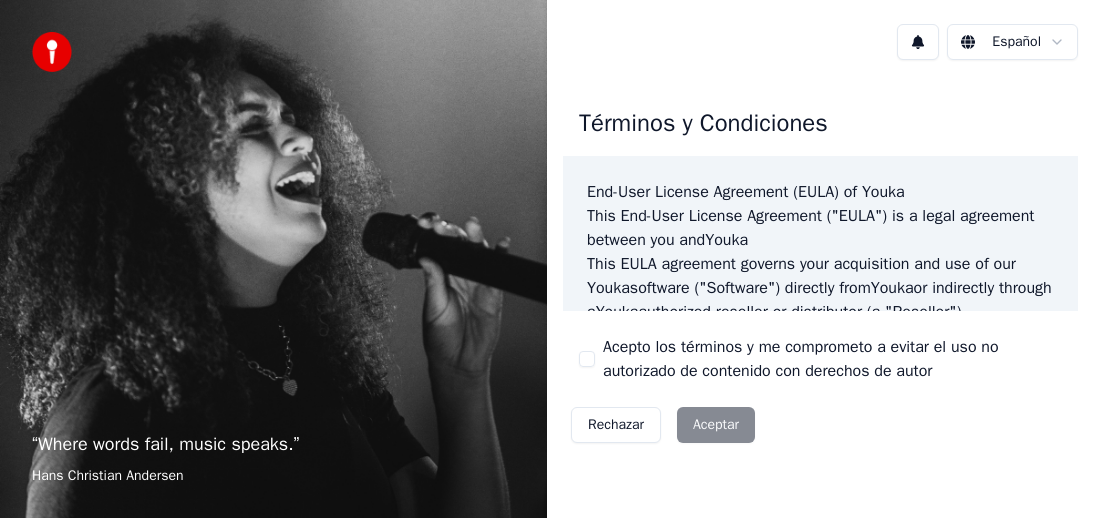 scroll, scrollTop: 0, scrollLeft: 0, axis: both 